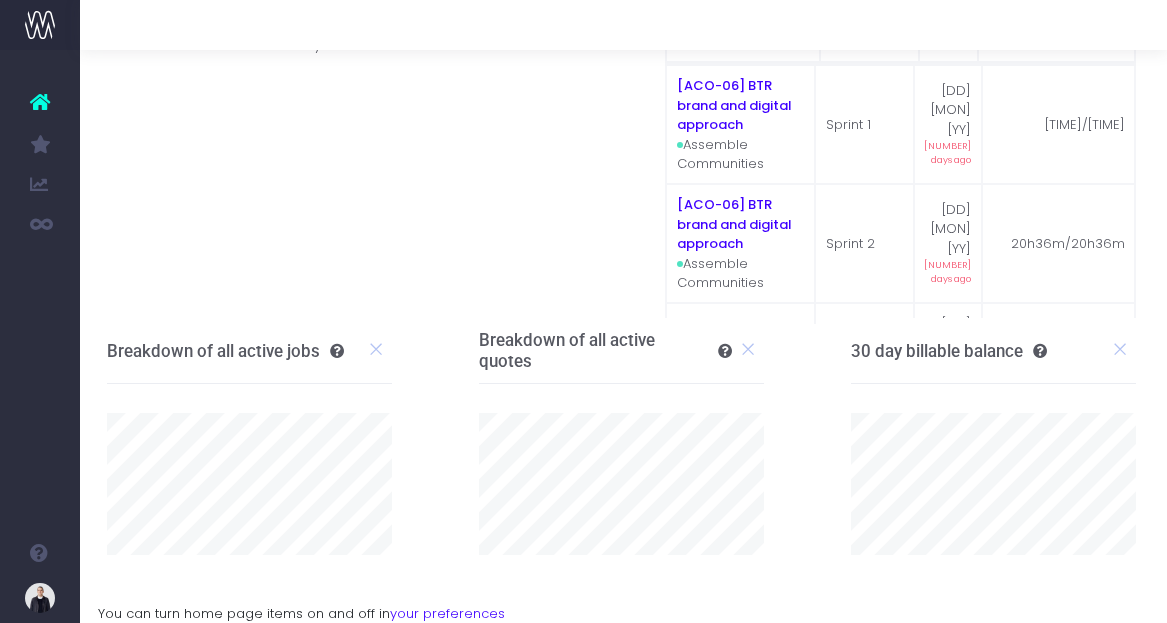 scroll, scrollTop: 0, scrollLeft: 2, axis: horizontal 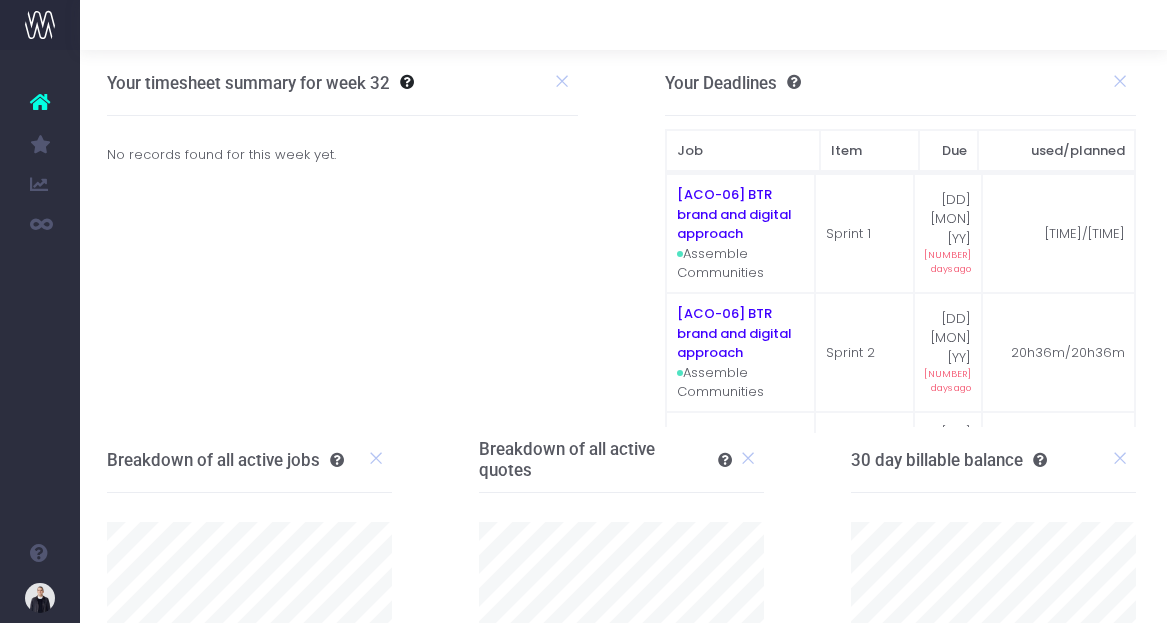 click at bounding box center [40, 102] 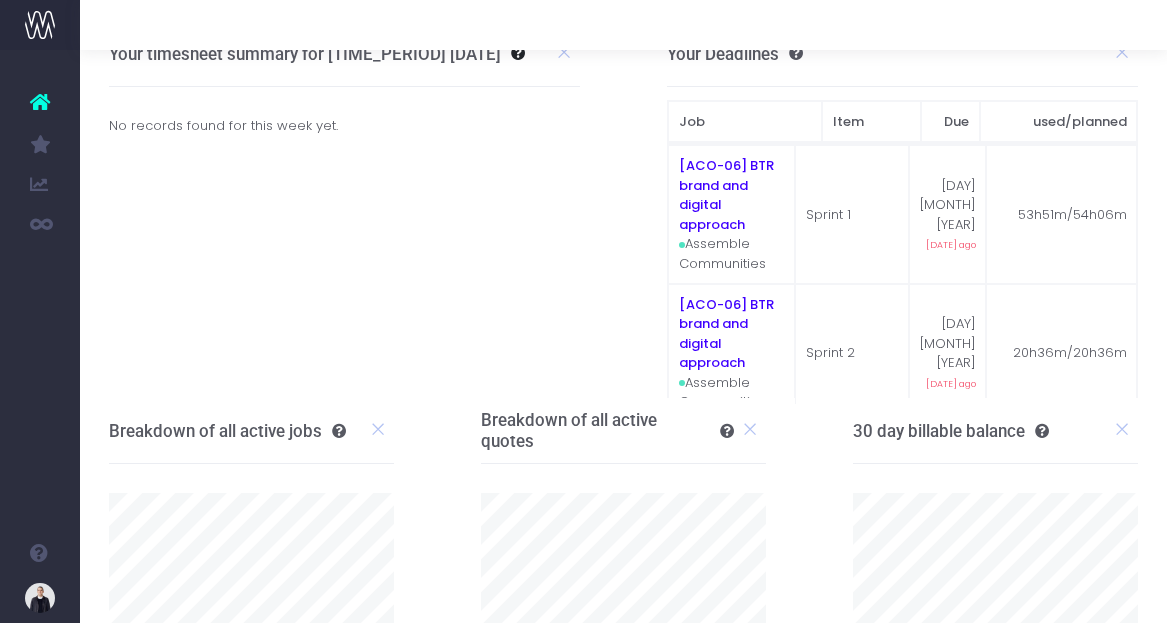 scroll, scrollTop: 0, scrollLeft: 0, axis: both 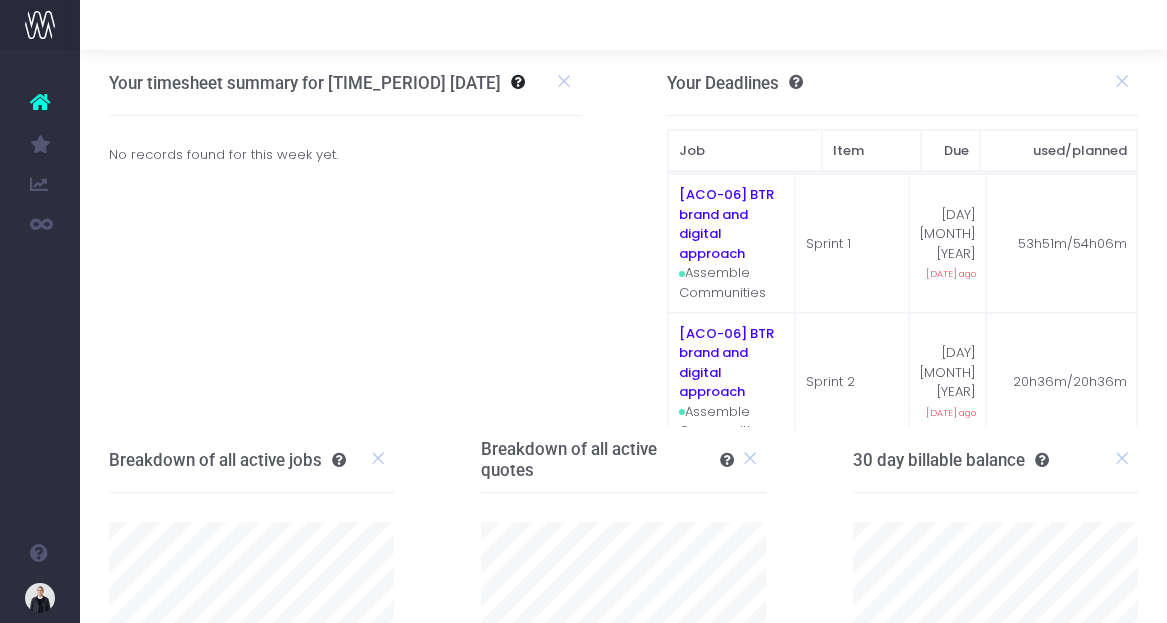 click on "Your timesheet summary for week 32" at bounding box center [305, 83] 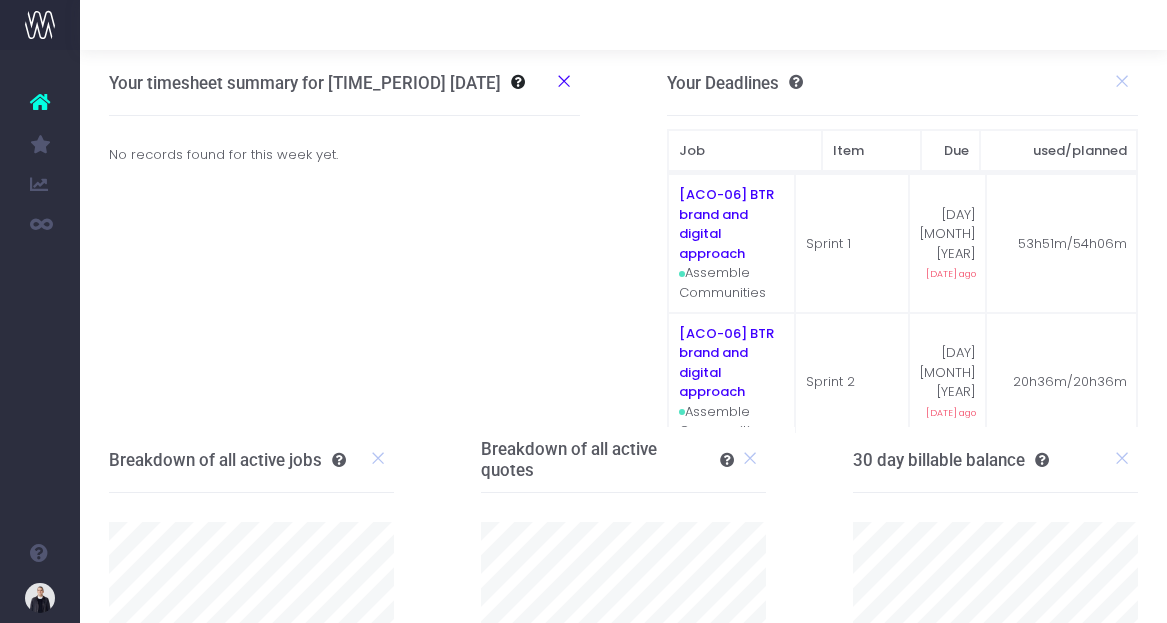 click at bounding box center (564, 81) 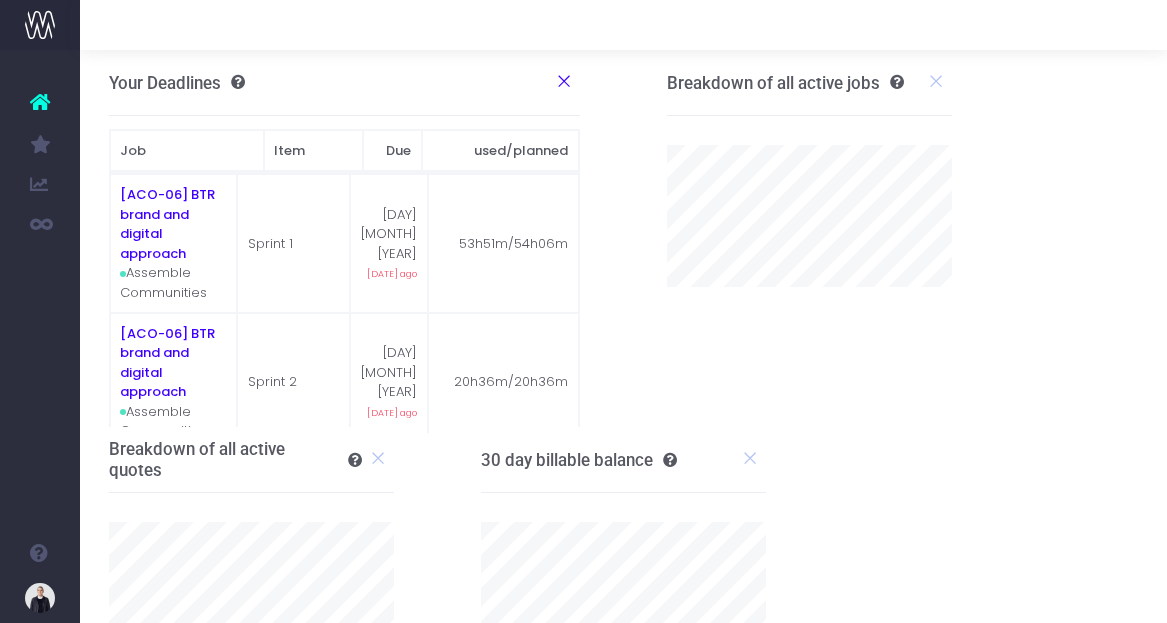 click at bounding box center [564, 81] 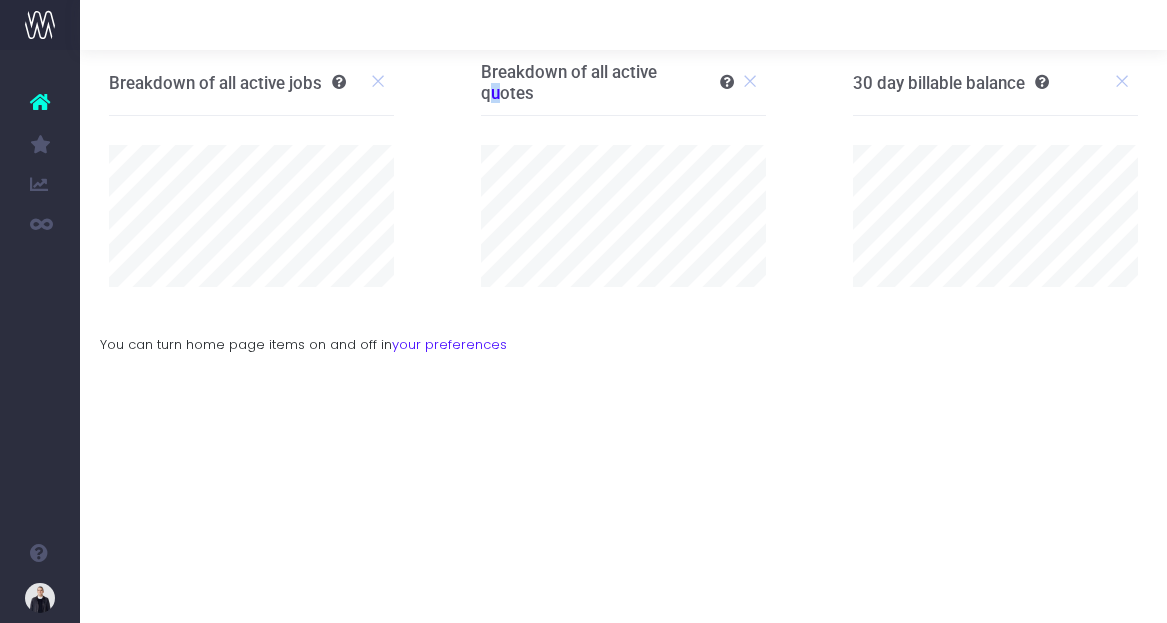 click on "Breakdown of all active quotes" at bounding box center [607, 82] 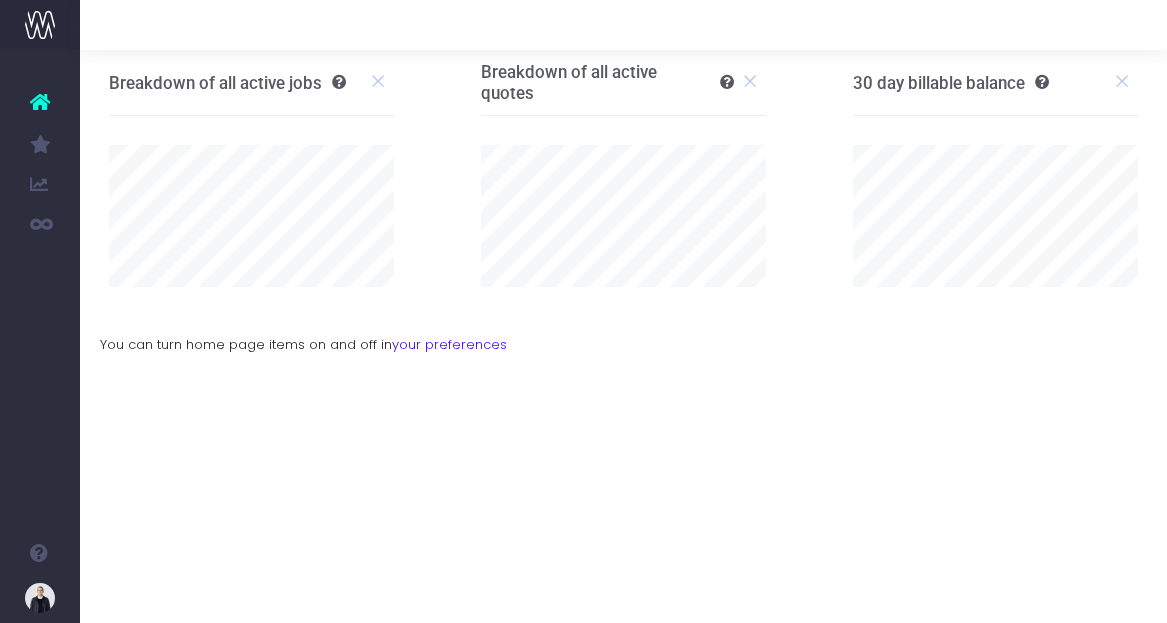 click on "Breakdown of all active jobs
Breakdown of all active quotes" at bounding box center [623, 336] 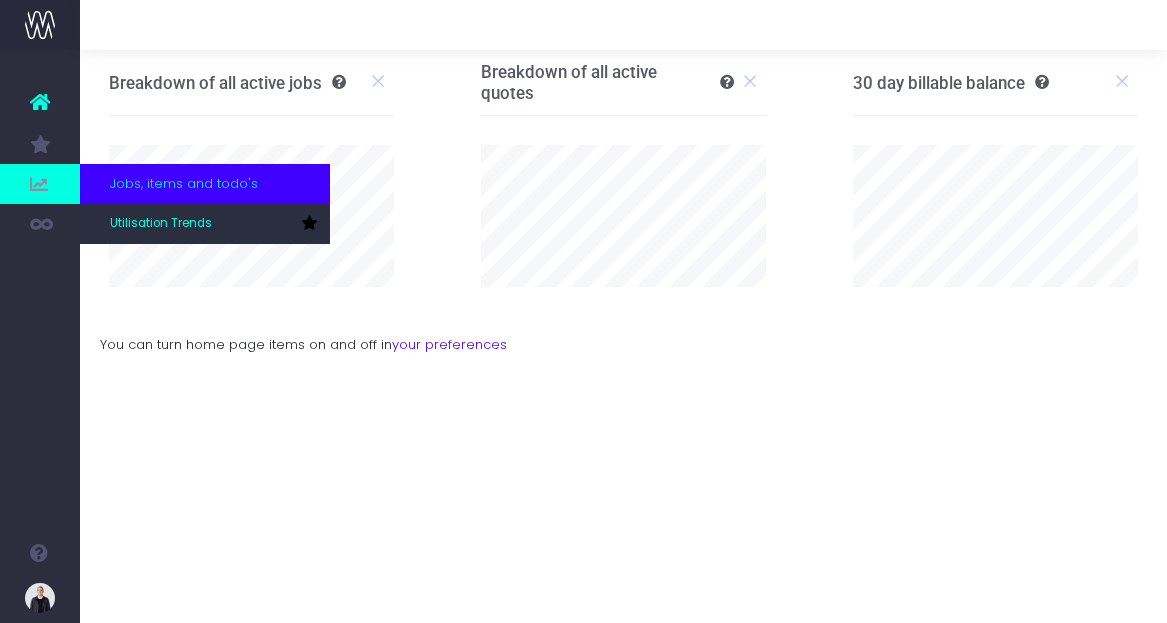 click at bounding box center [40, 184] 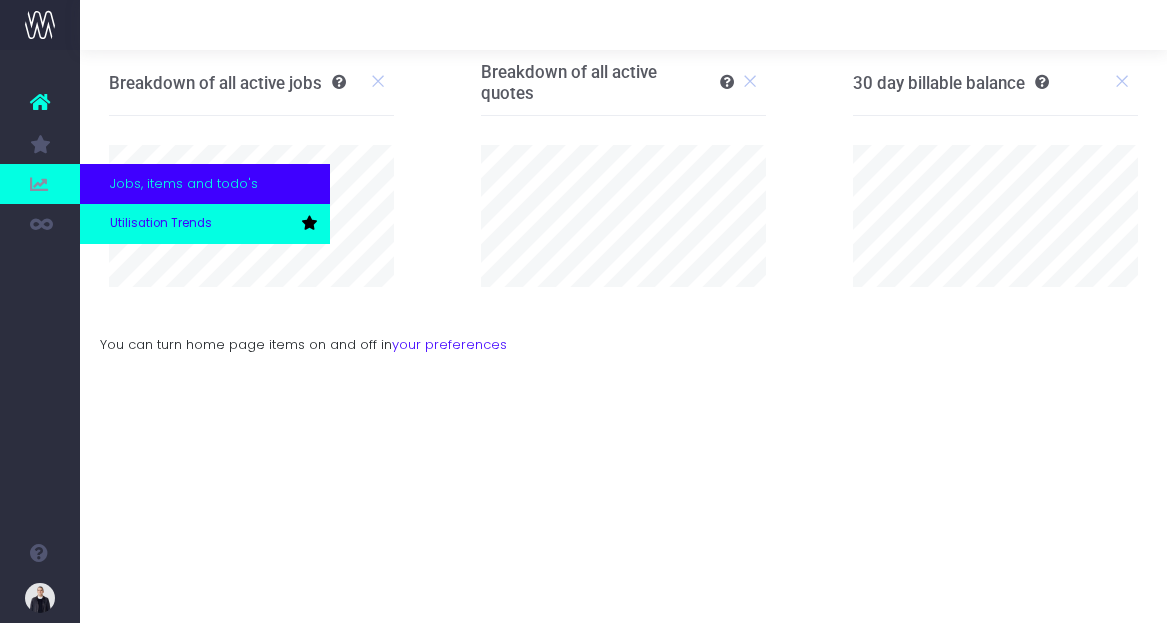 click on "Utilisation Trends" at bounding box center (161, 224) 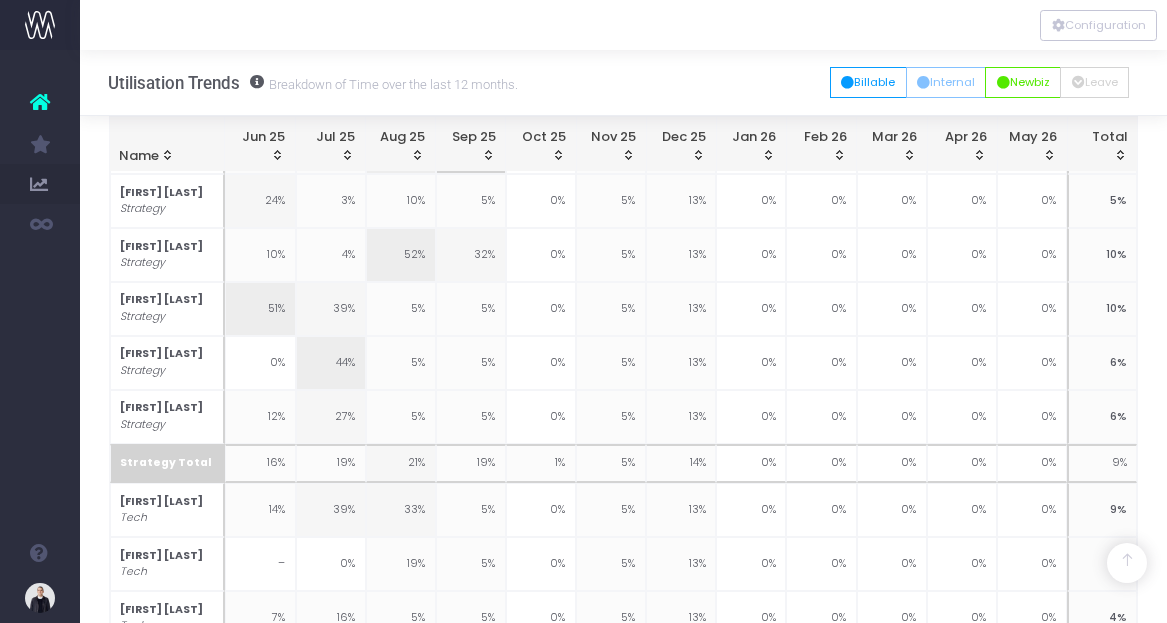 scroll, scrollTop: 1980, scrollLeft: 0, axis: vertical 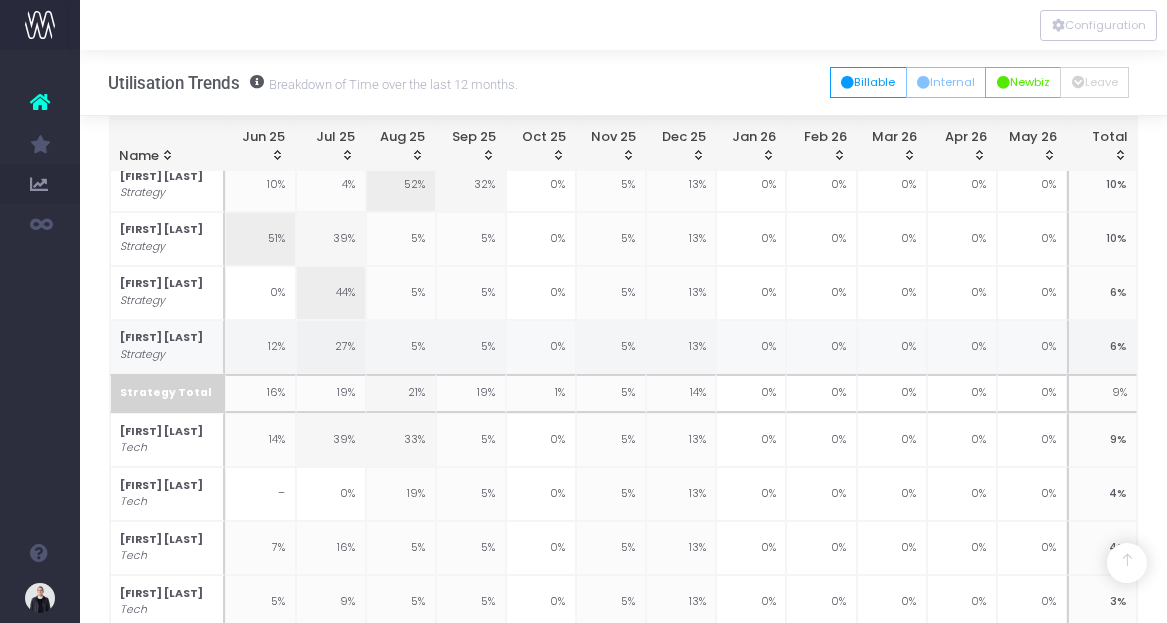 click on "[FIRST] [LAST]" at bounding box center (161, 337) 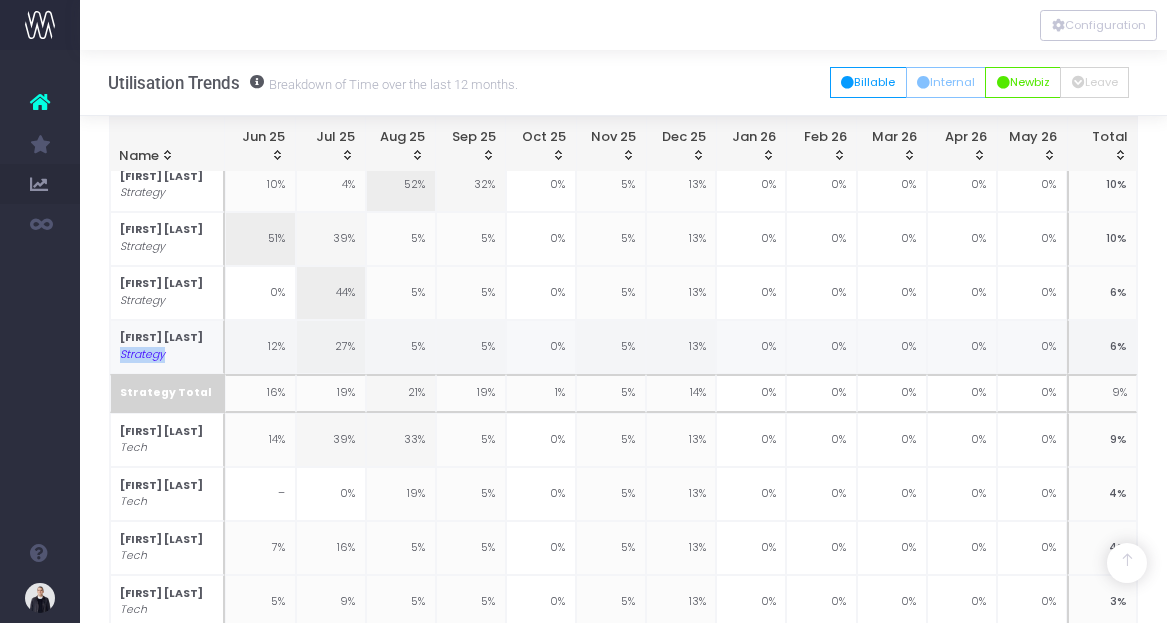 click on "Sam Mackisack Strategy" at bounding box center (168, 347) 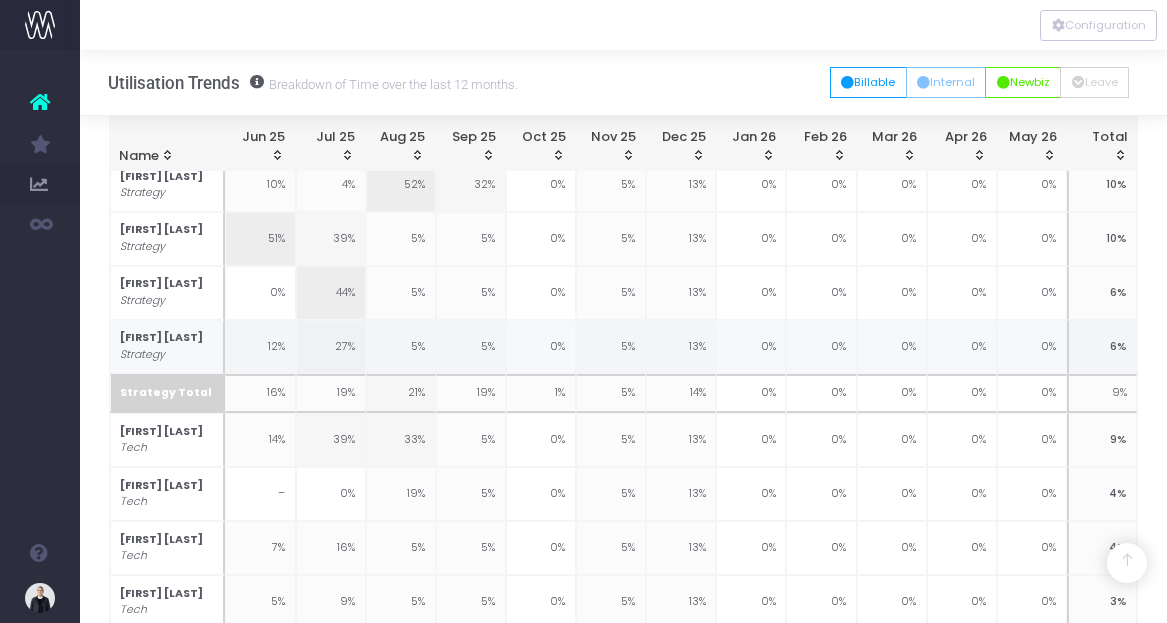 click on "Sam Mackisack Strategy" at bounding box center (168, 347) 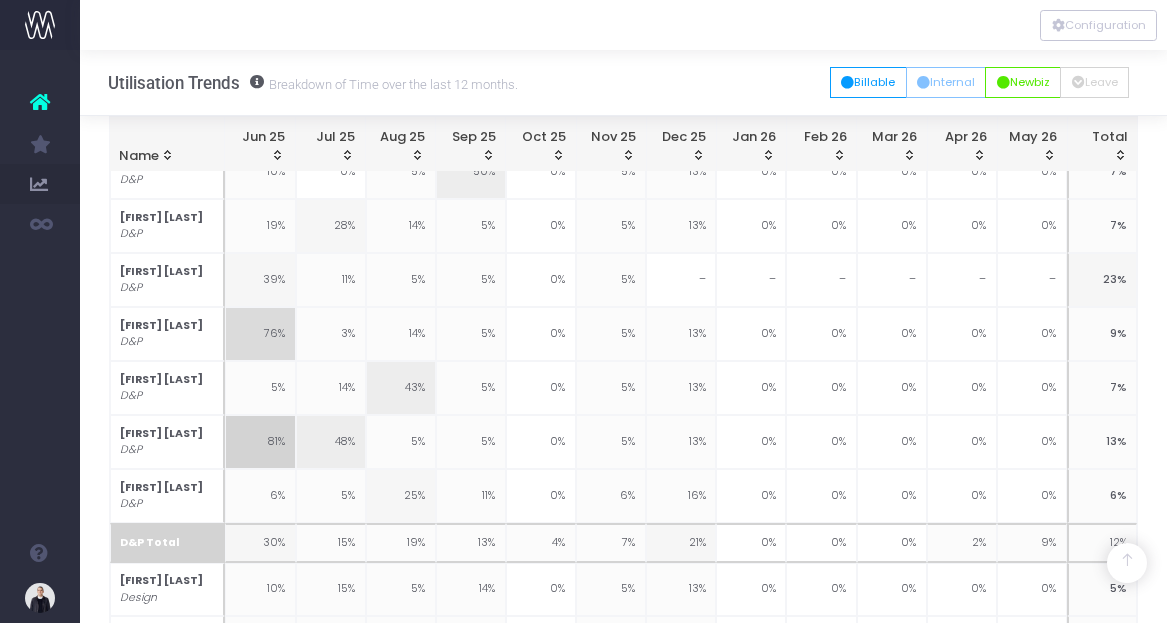 scroll, scrollTop: 0, scrollLeft: 0, axis: both 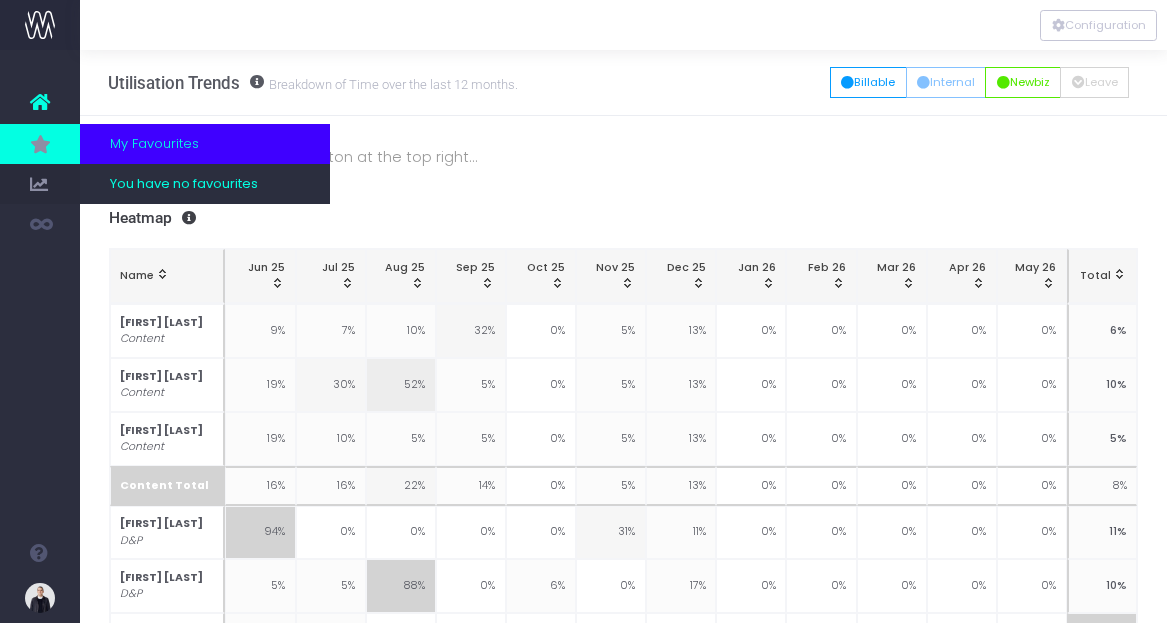 click on "My Favourites" at bounding box center (154, 144) 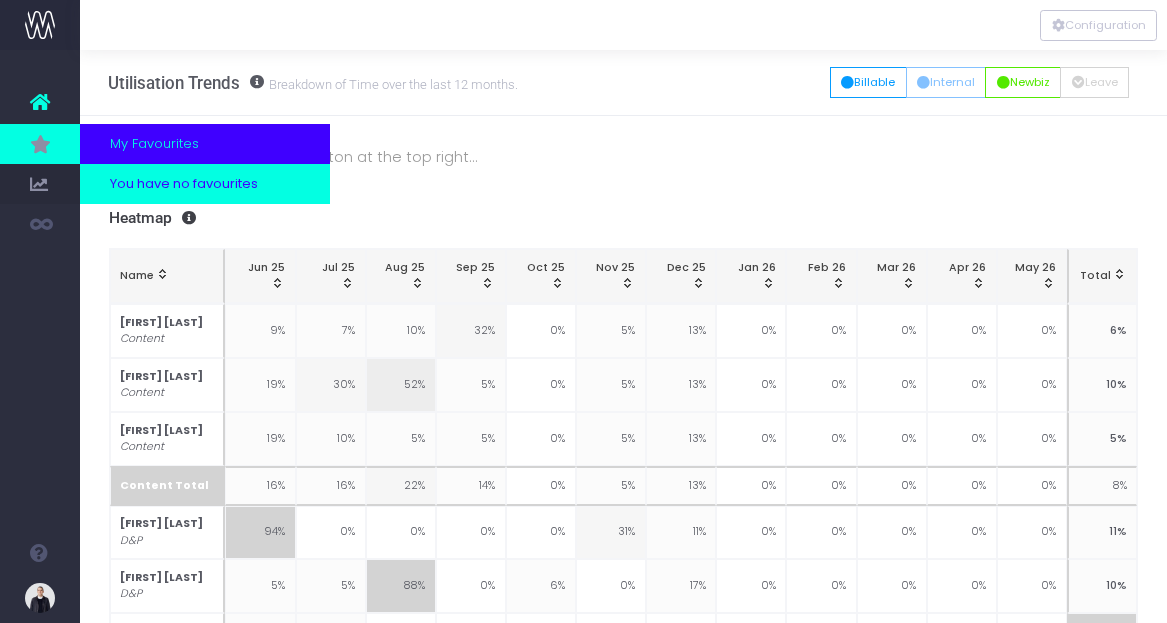 click on "You have no favourites" at bounding box center (169, 184) 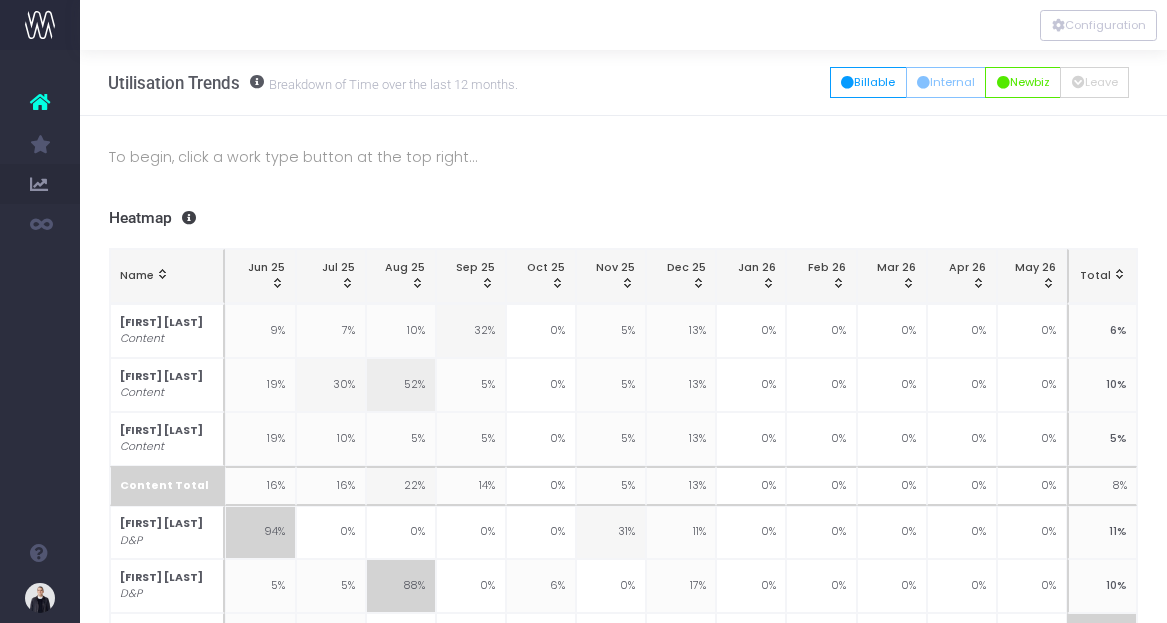 click at bounding box center [40, 102] 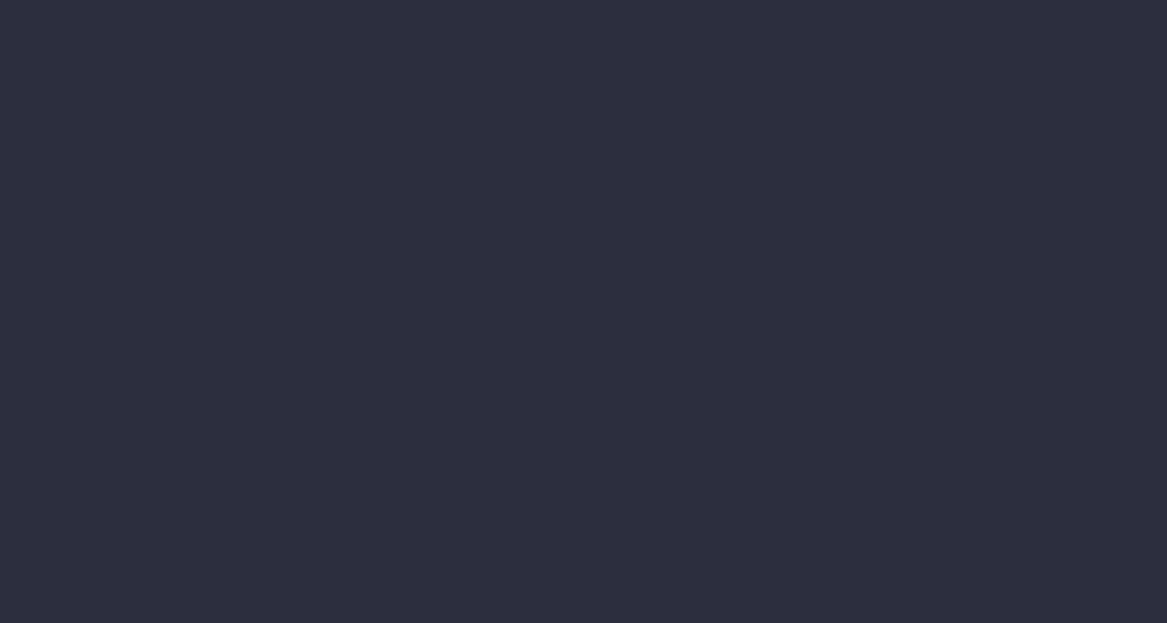 scroll, scrollTop: 0, scrollLeft: 0, axis: both 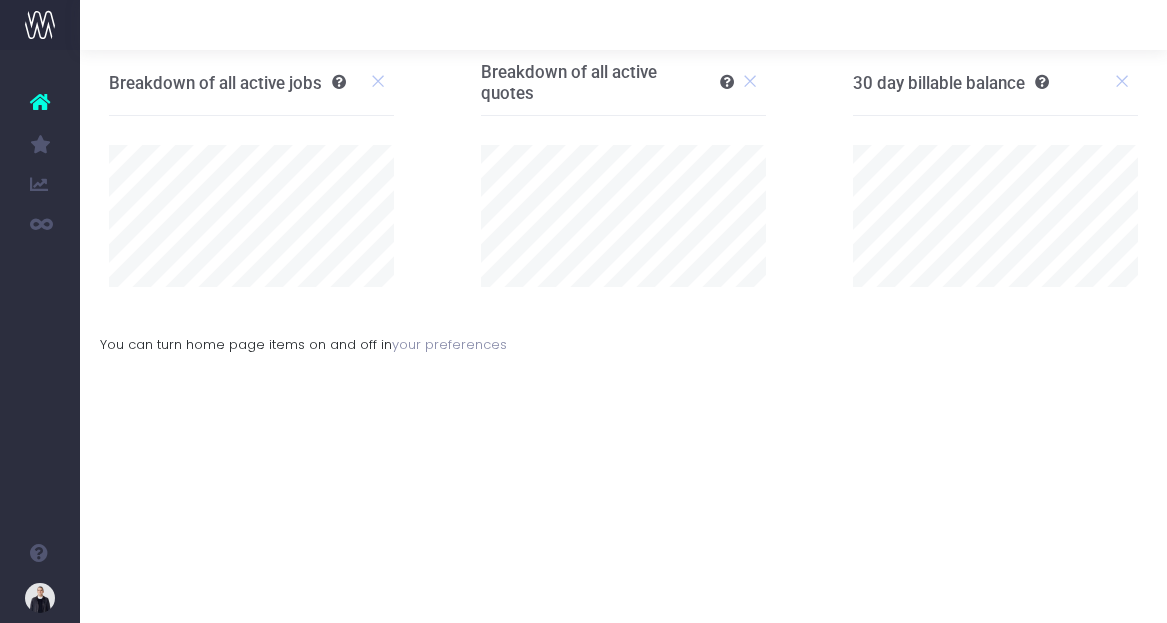 click on "your preferences" at bounding box center [449, 344] 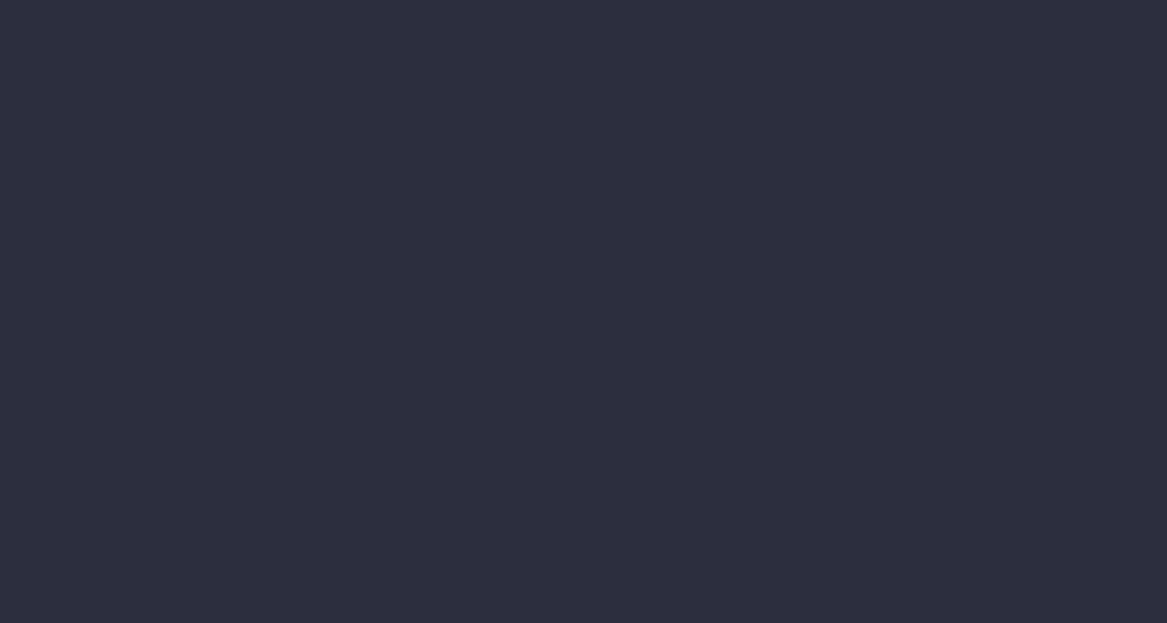 scroll, scrollTop: 0, scrollLeft: 0, axis: both 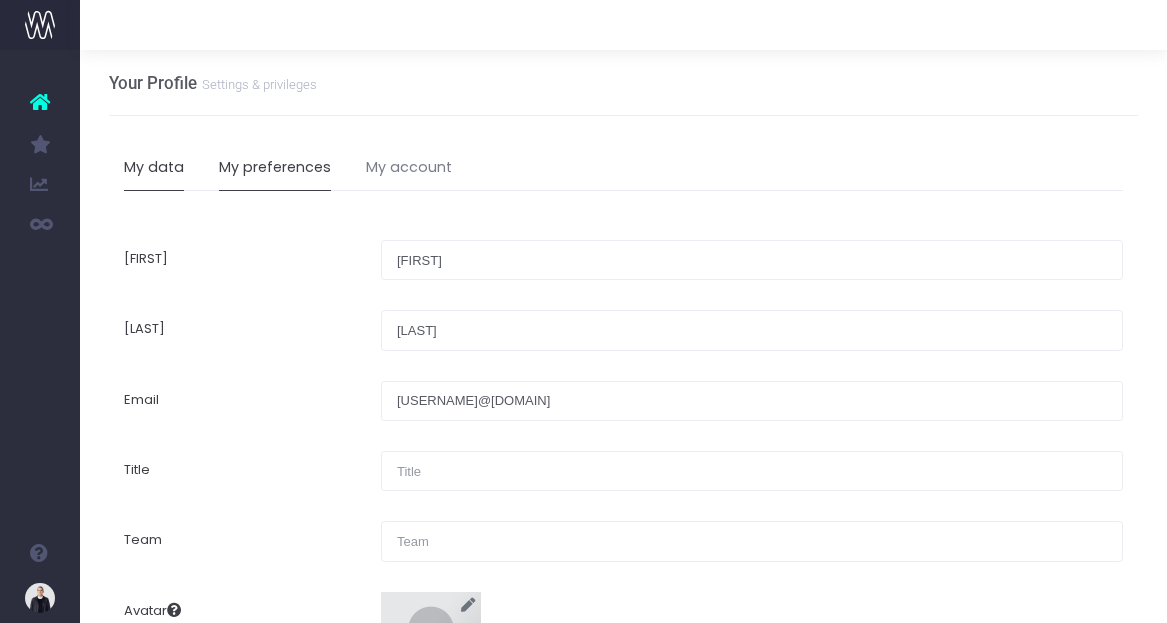 click on "My preferences" at bounding box center (275, 168) 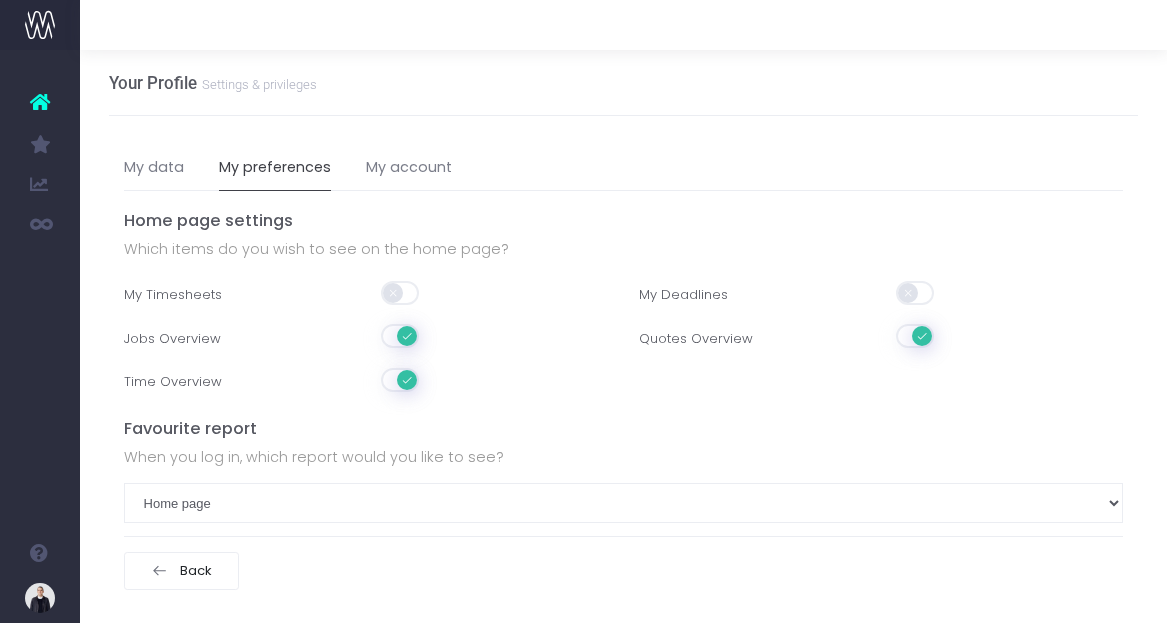 scroll, scrollTop: 10, scrollLeft: 0, axis: vertical 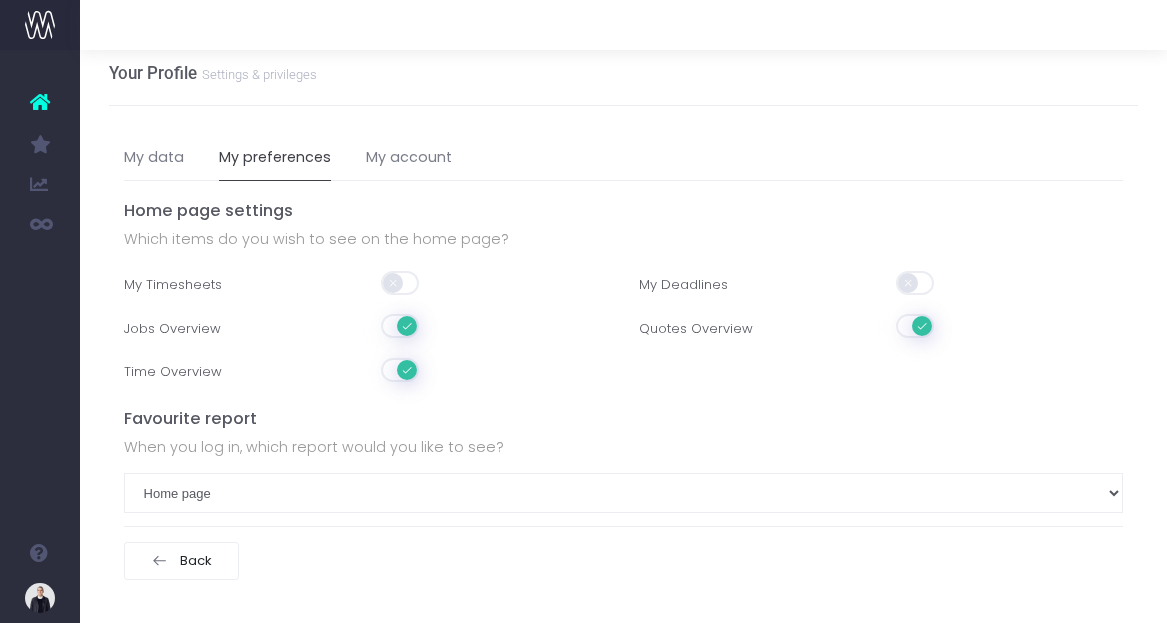 click at bounding box center (401, 283) 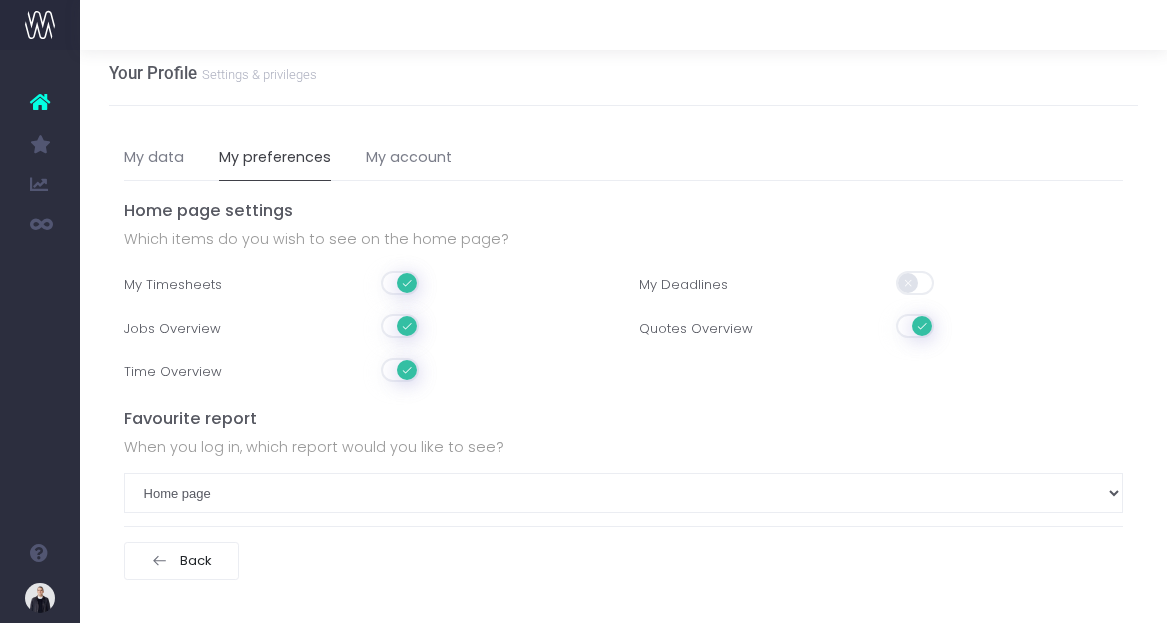 scroll, scrollTop: 10, scrollLeft: 1, axis: both 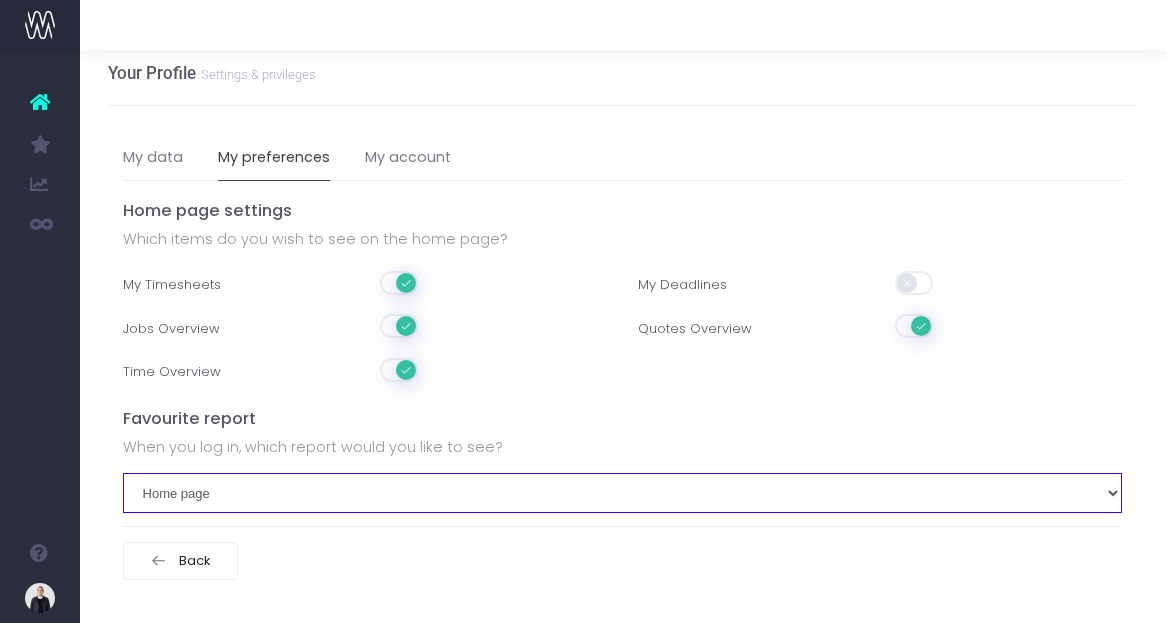 click on "Home page Streamtime Wizard (update staff list) Automation – Email Utilisation Reporting – Utilisation Trends" at bounding box center (623, 493) 